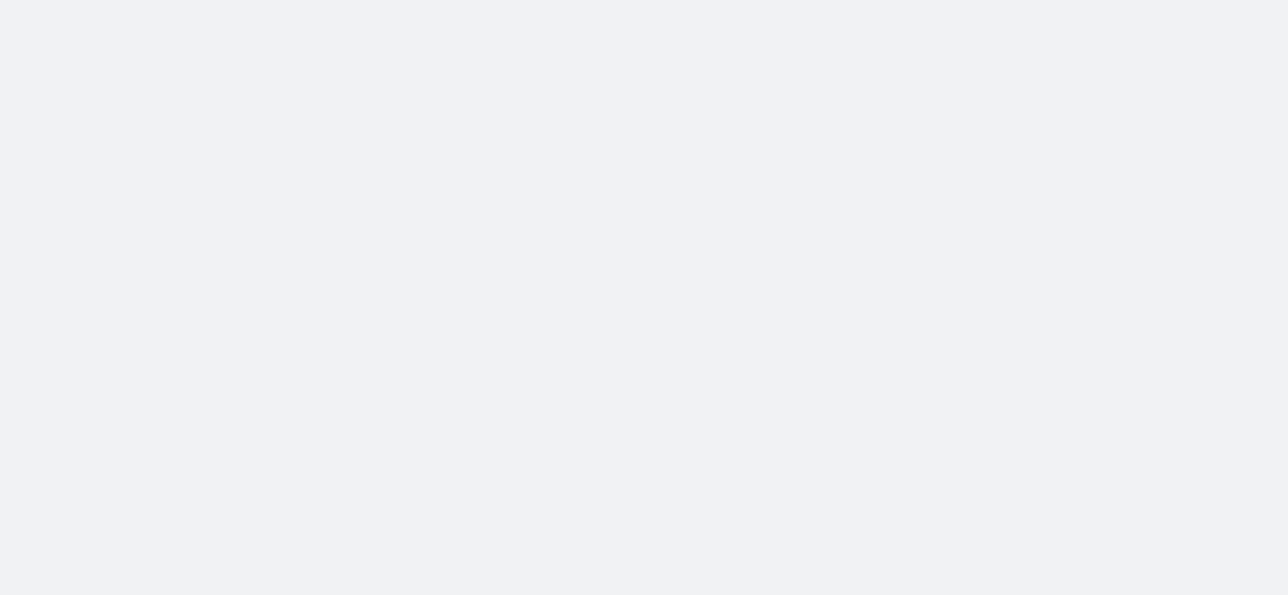 scroll, scrollTop: 0, scrollLeft: 0, axis: both 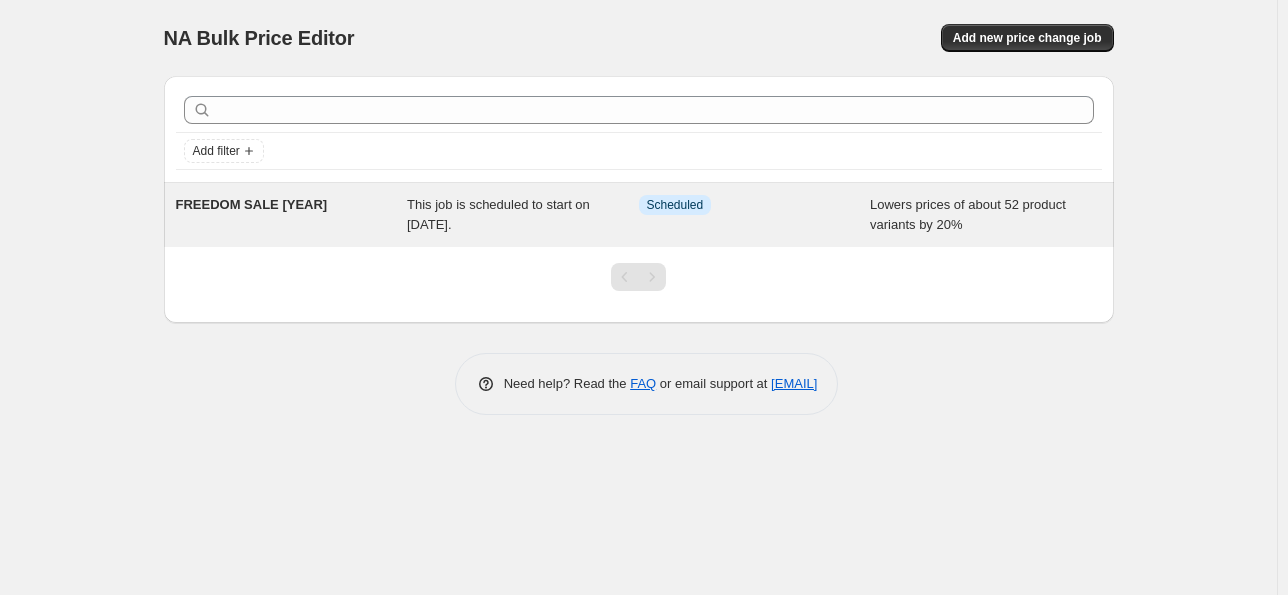 click on "This job is scheduled to start on [DATE]." at bounding box center (498, 214) 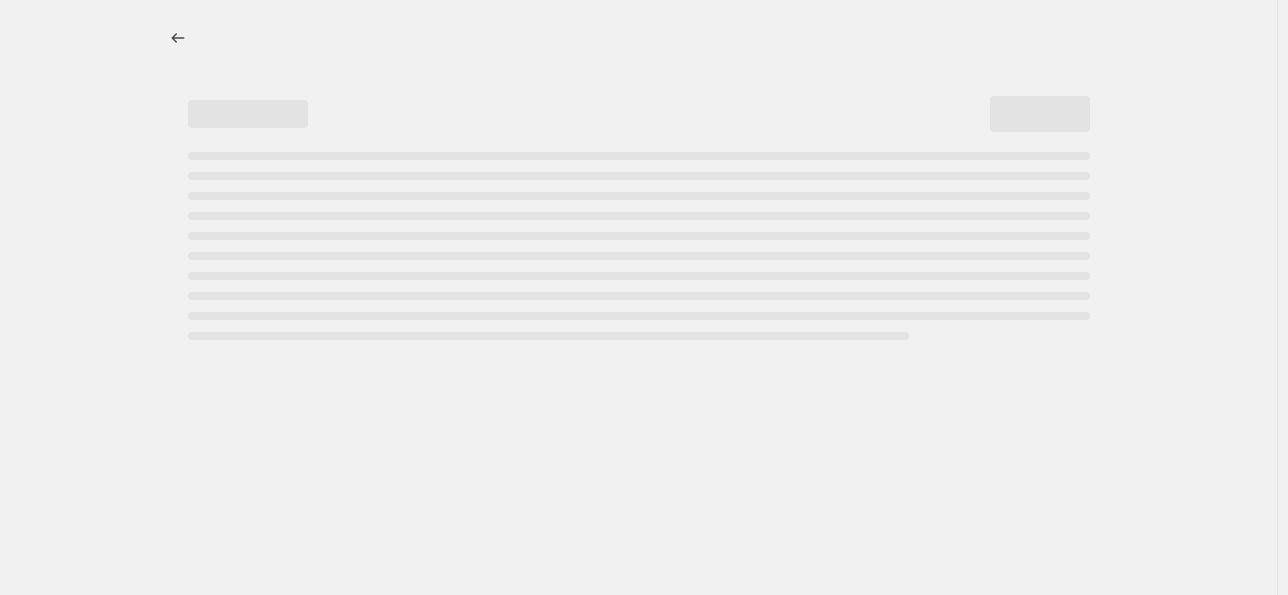 select on "percentage" 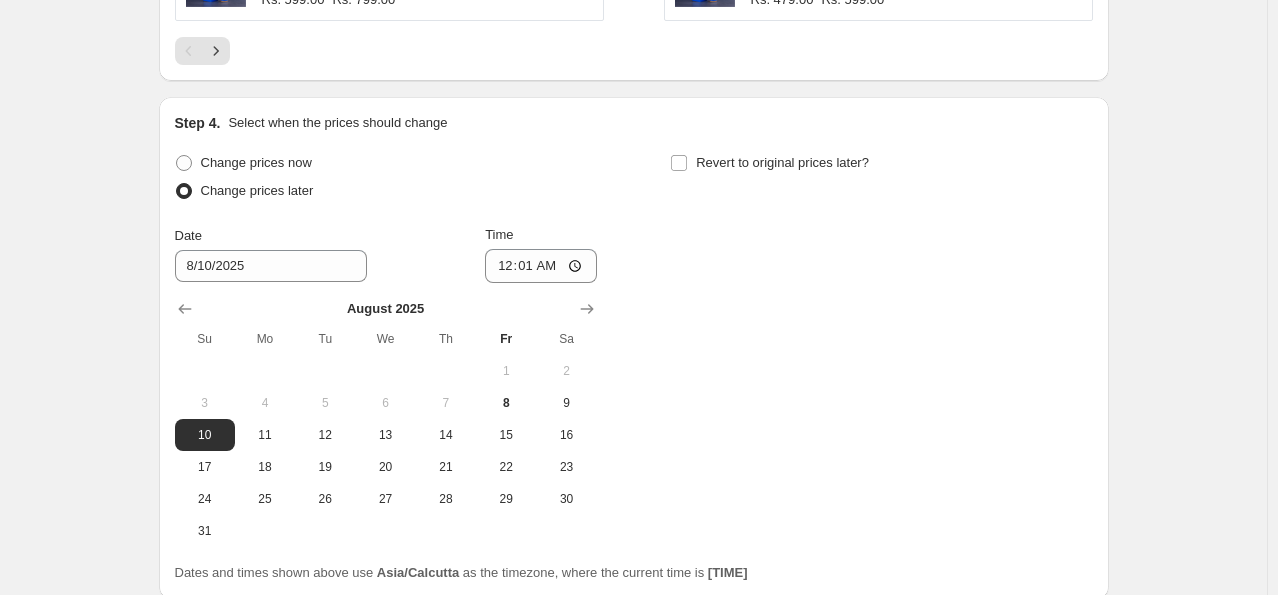 scroll, scrollTop: 1804, scrollLeft: 0, axis: vertical 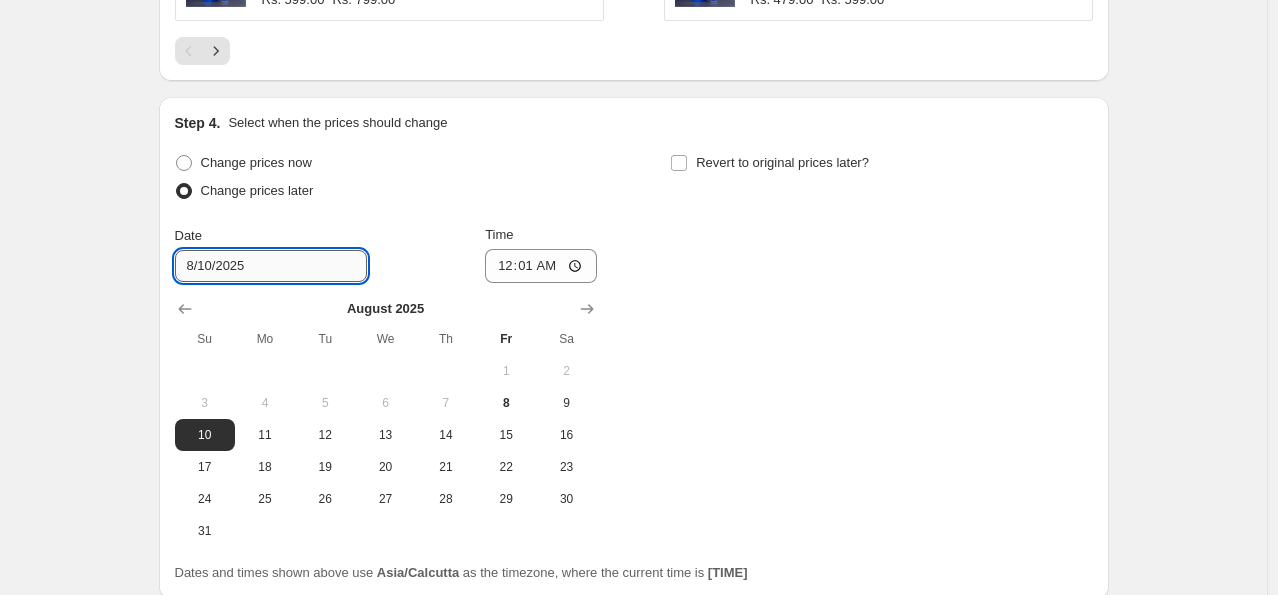 click on "8/10/2025" at bounding box center [271, 266] 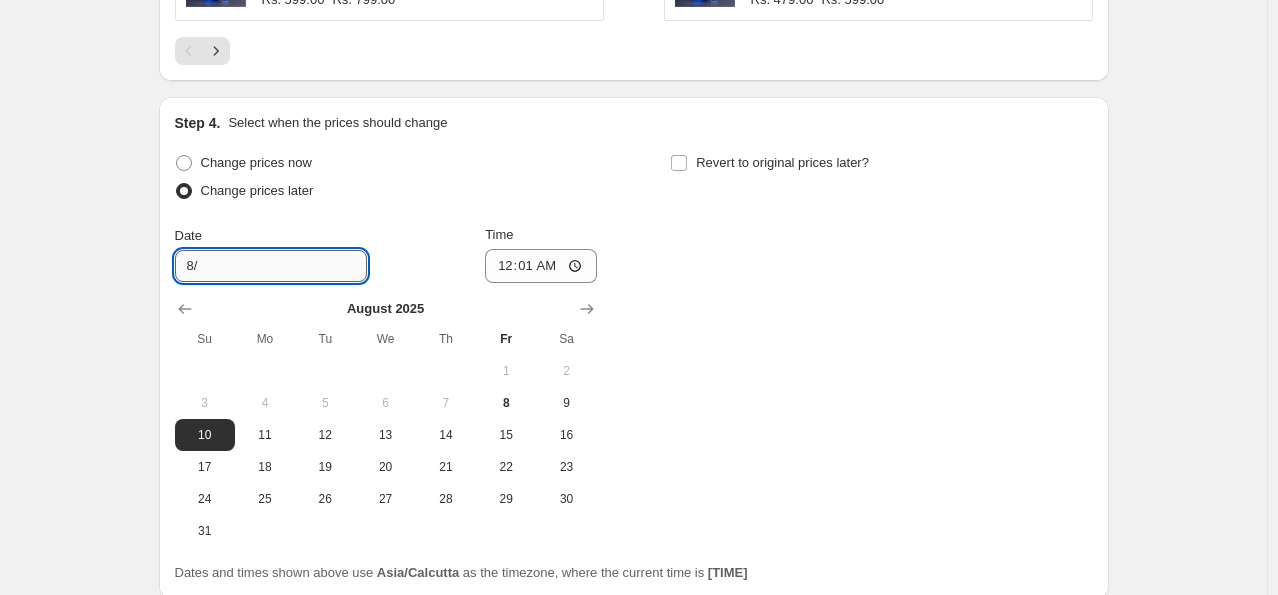 type on "8" 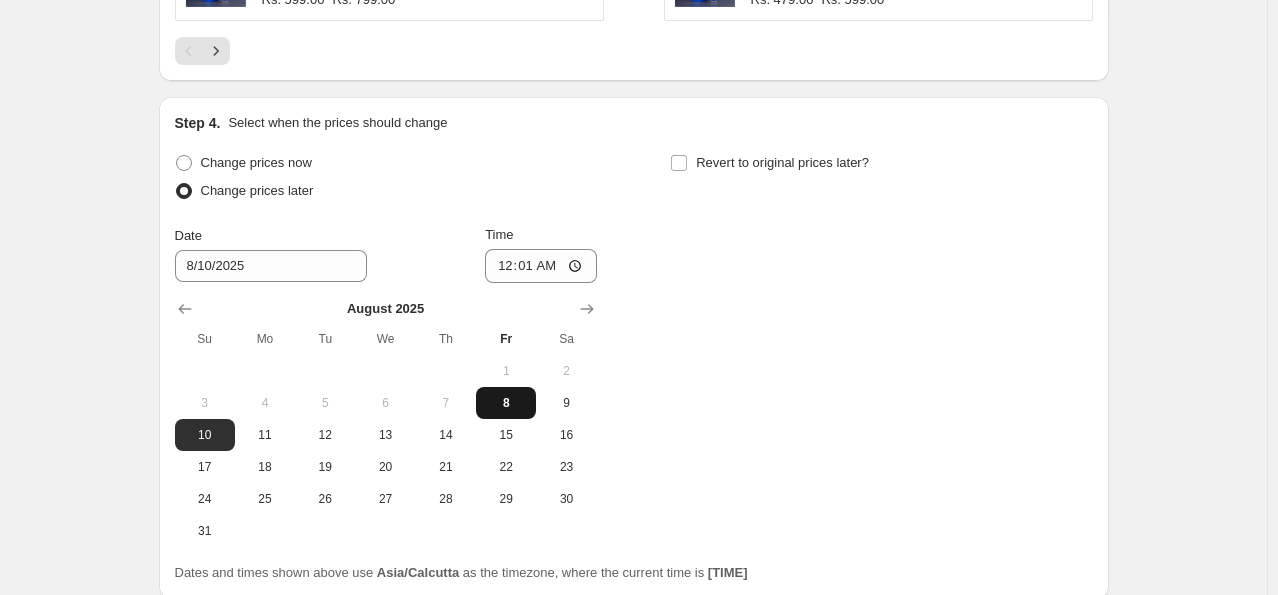 click on "8" at bounding box center [506, 403] 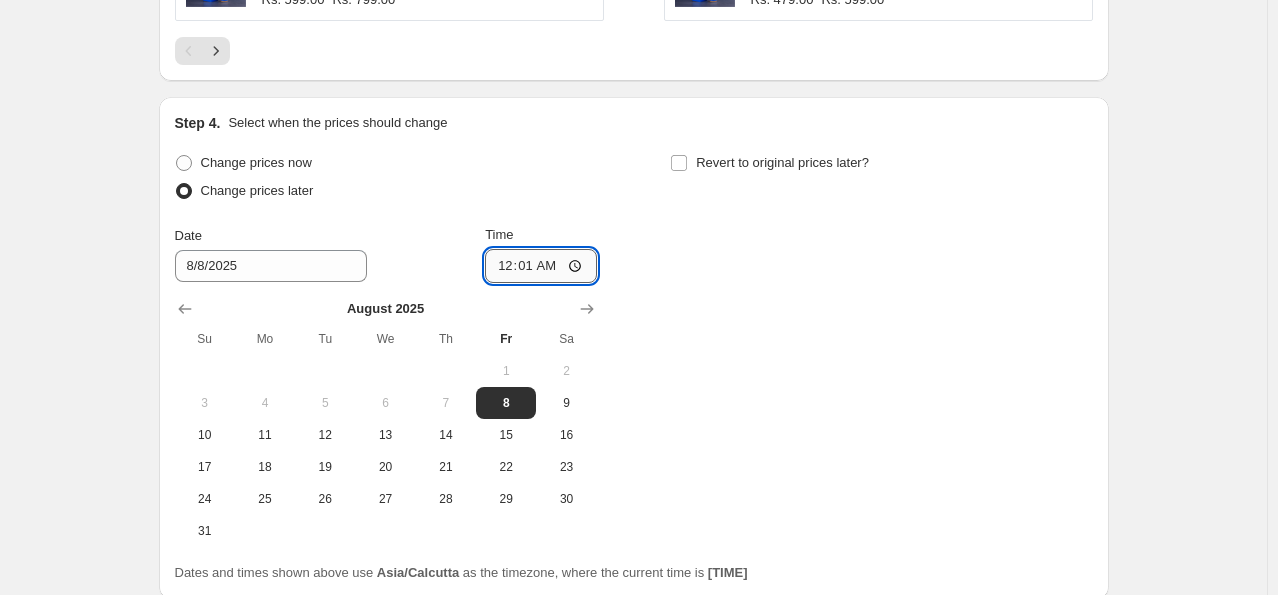 click on "00:01" at bounding box center (541, 266) 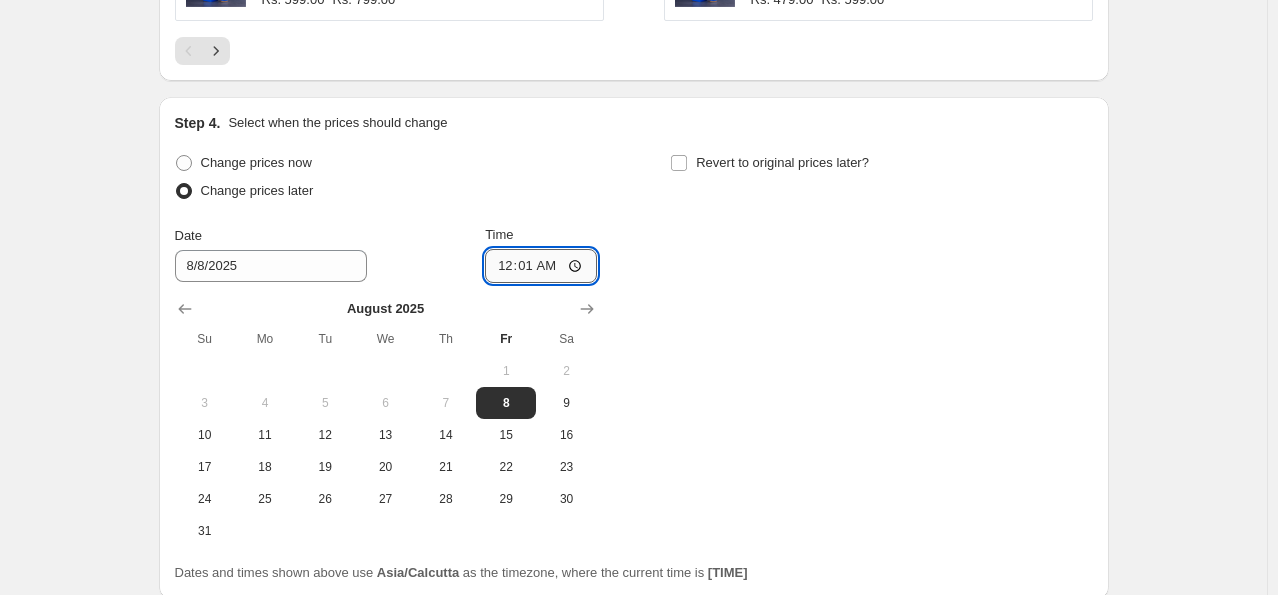 click on "00:01" at bounding box center (541, 266) 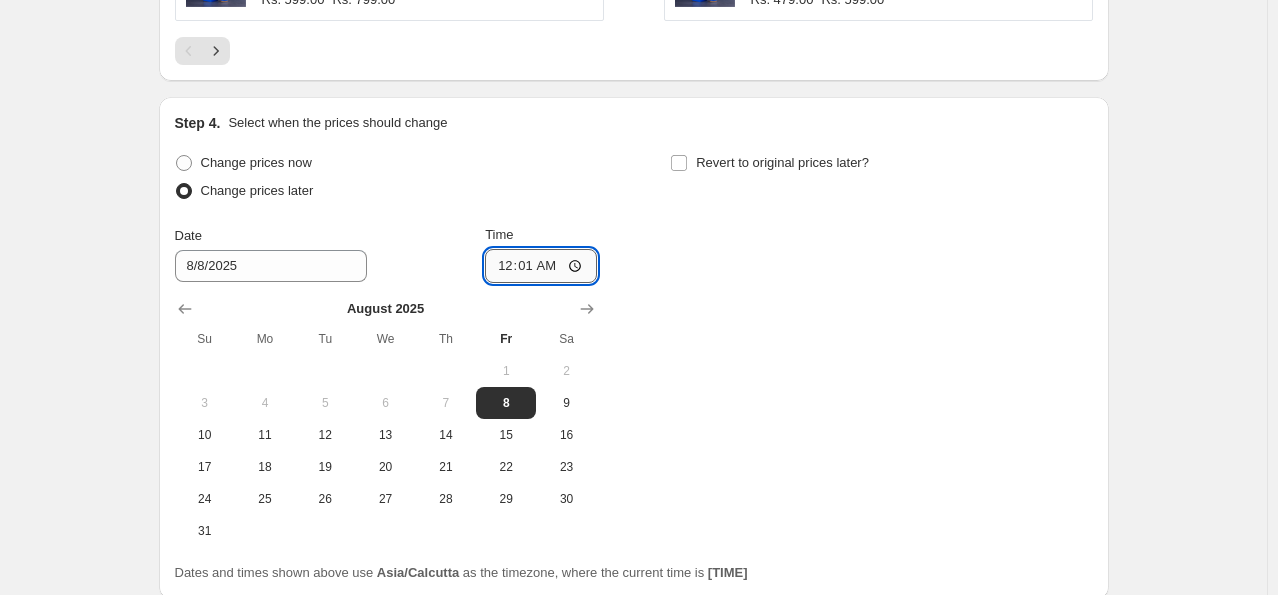 click on "00:01" at bounding box center (541, 266) 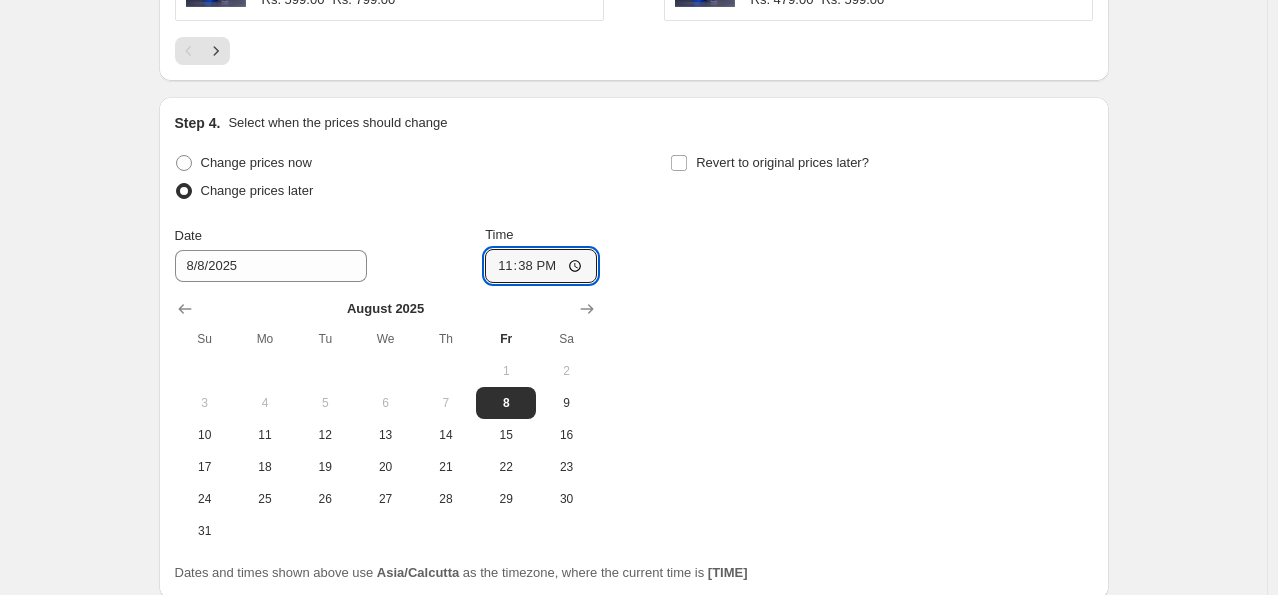 type on "23:38" 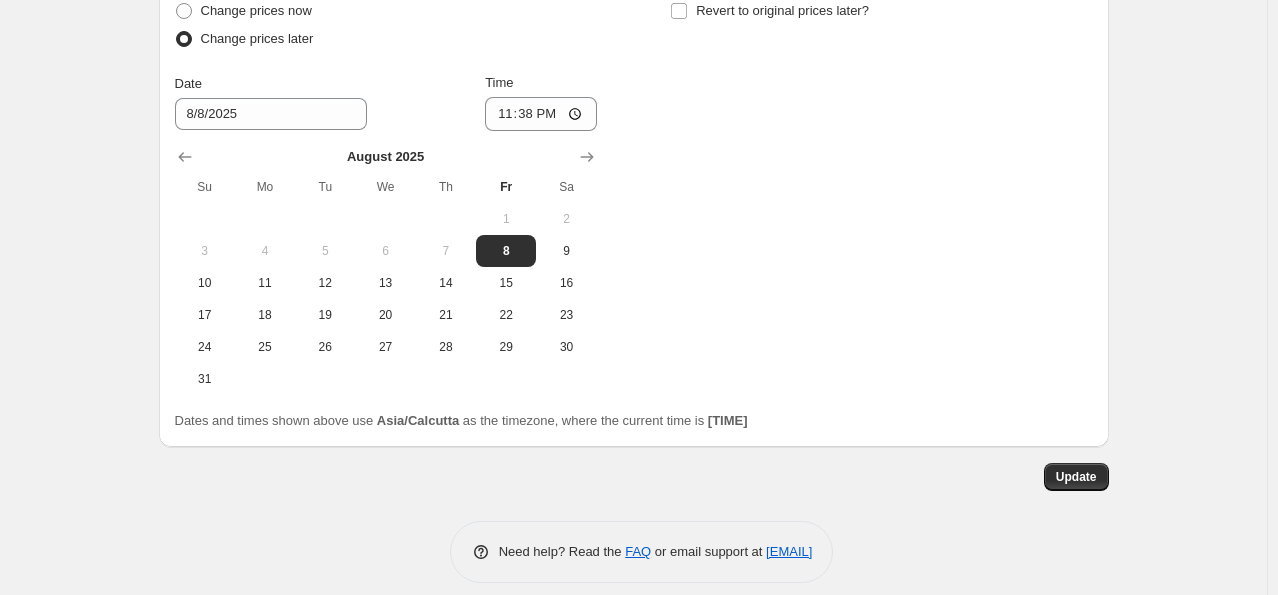 scroll, scrollTop: 1972, scrollLeft: 0, axis: vertical 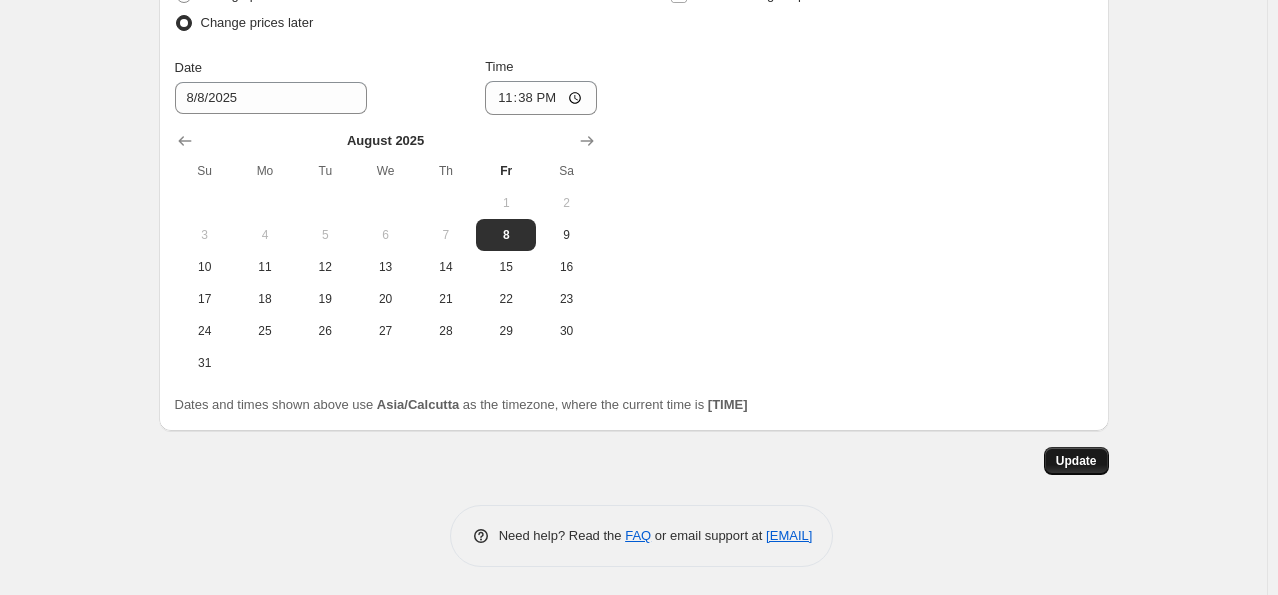 click on "Update" at bounding box center [1076, 461] 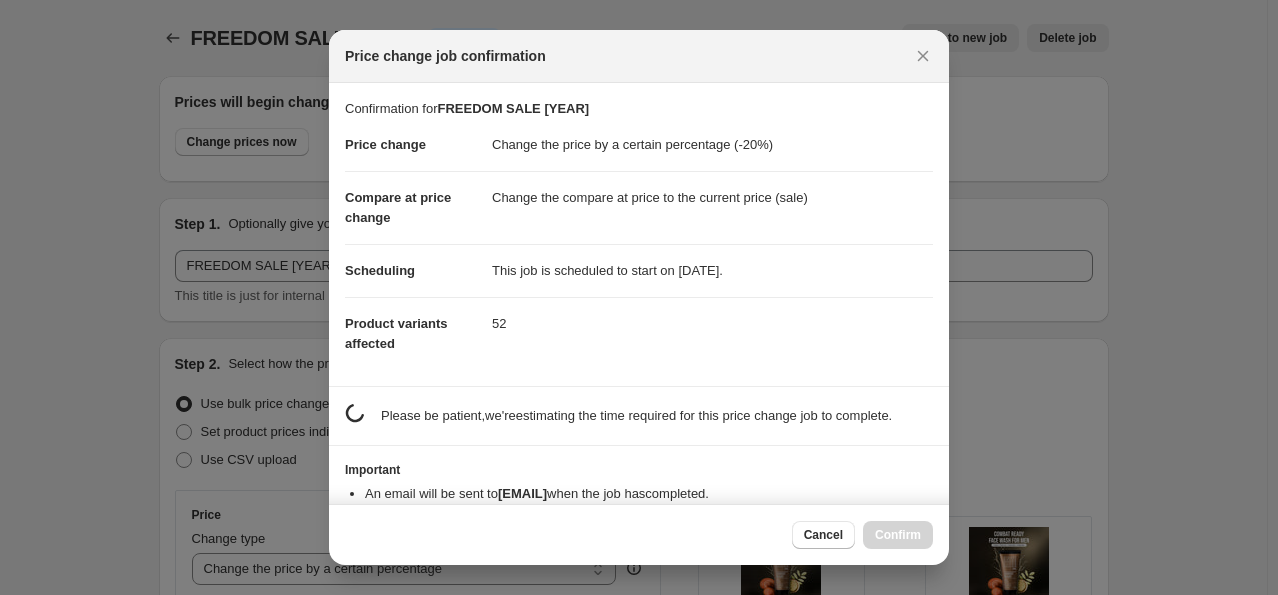 scroll, scrollTop: 0, scrollLeft: 0, axis: both 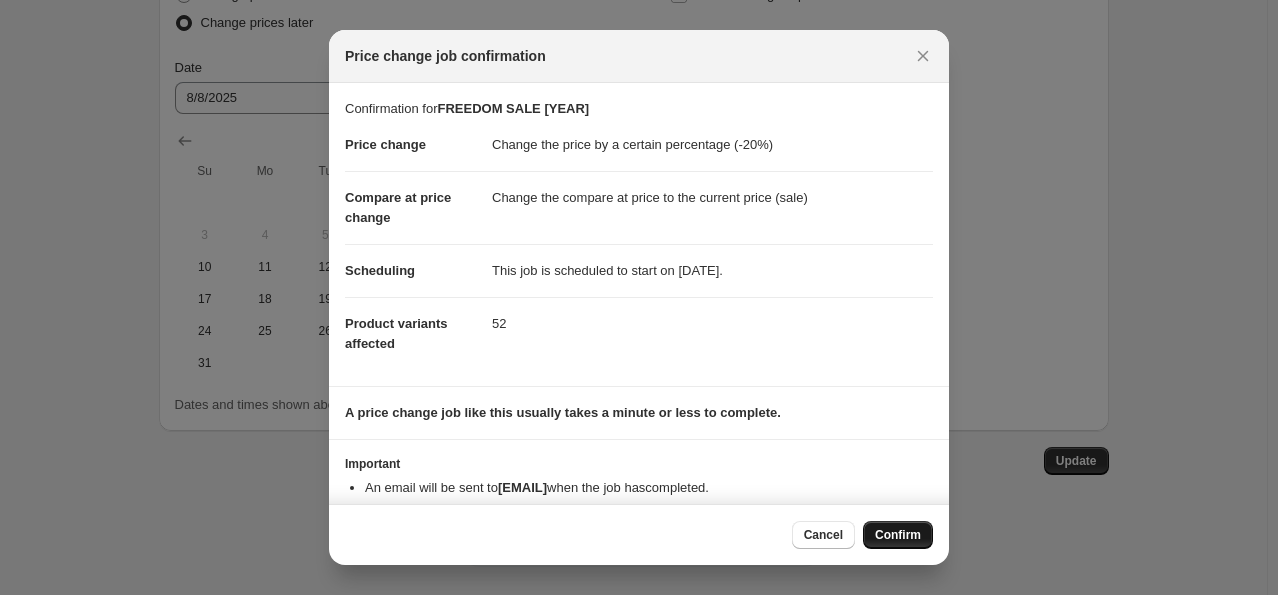 click on "Confirm" at bounding box center (898, 535) 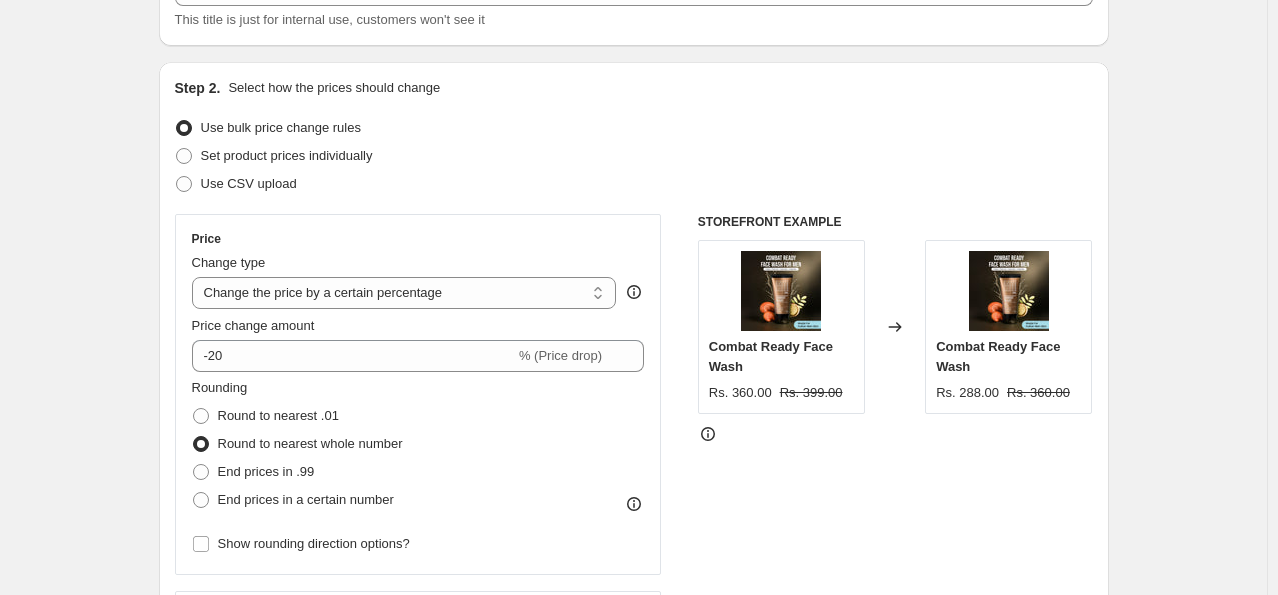 scroll, scrollTop: 0, scrollLeft: 0, axis: both 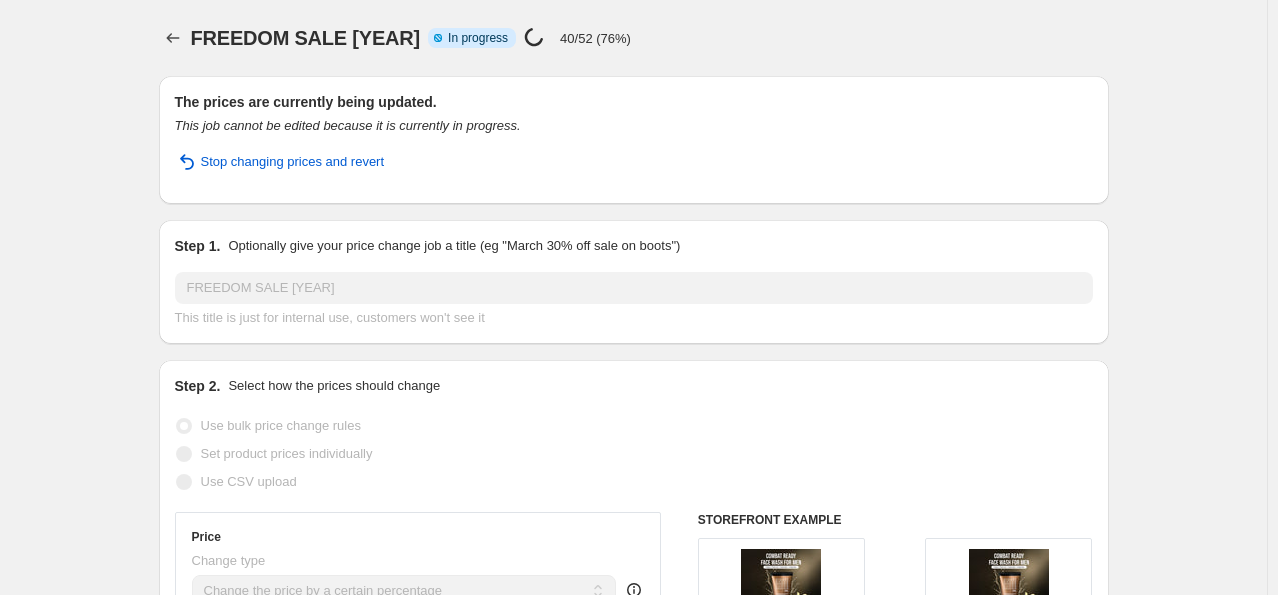 select on "percentage" 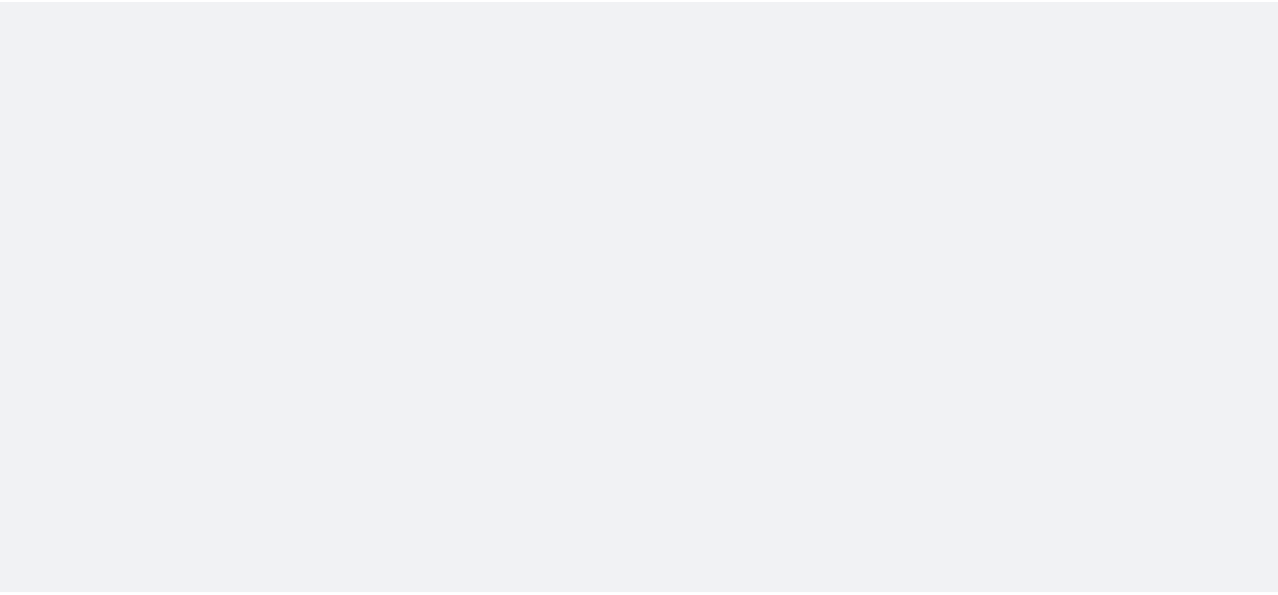 scroll, scrollTop: 0, scrollLeft: 0, axis: both 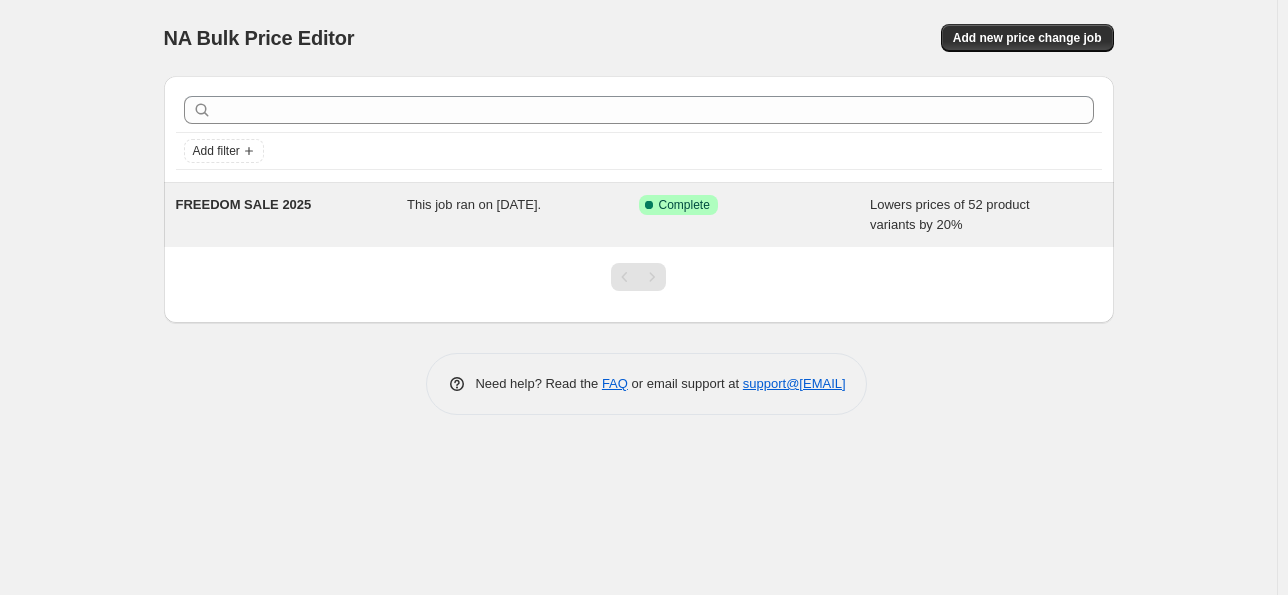 click on "FREEDOM SALE 2025" at bounding box center [244, 204] 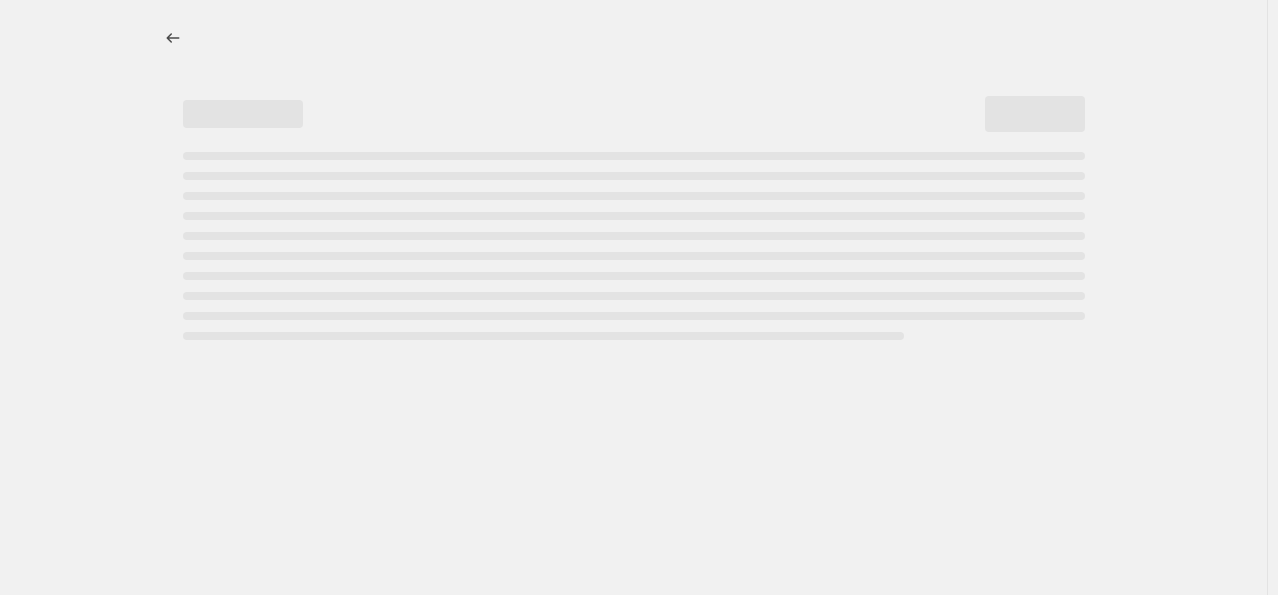 select on "percentage" 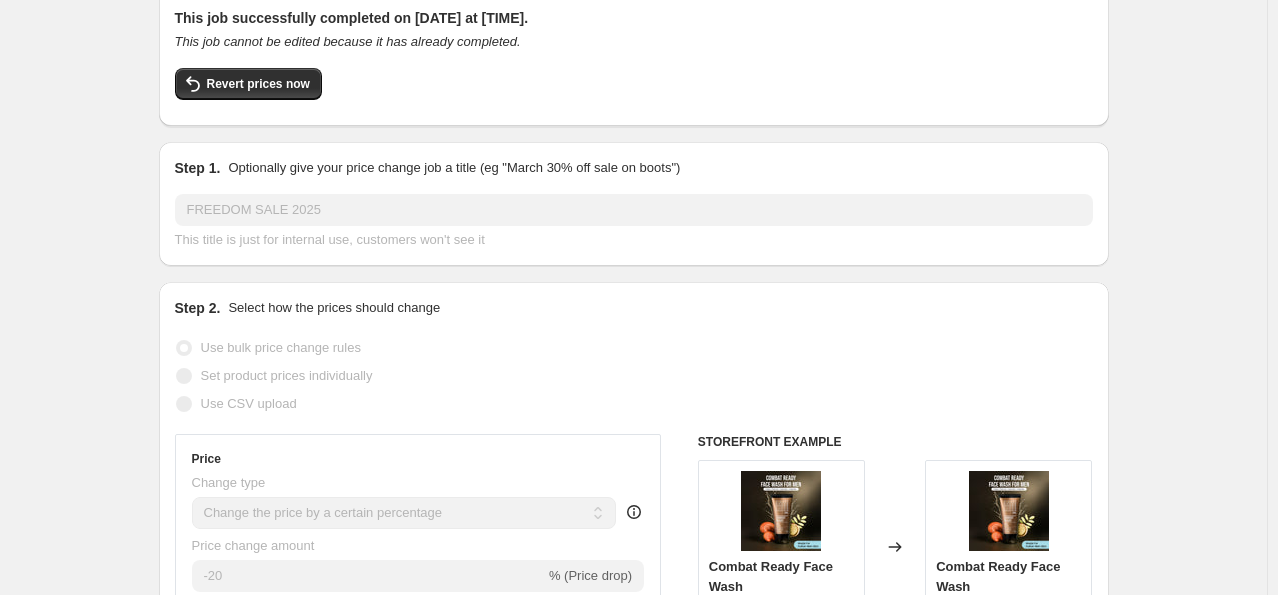 scroll, scrollTop: 0, scrollLeft: 0, axis: both 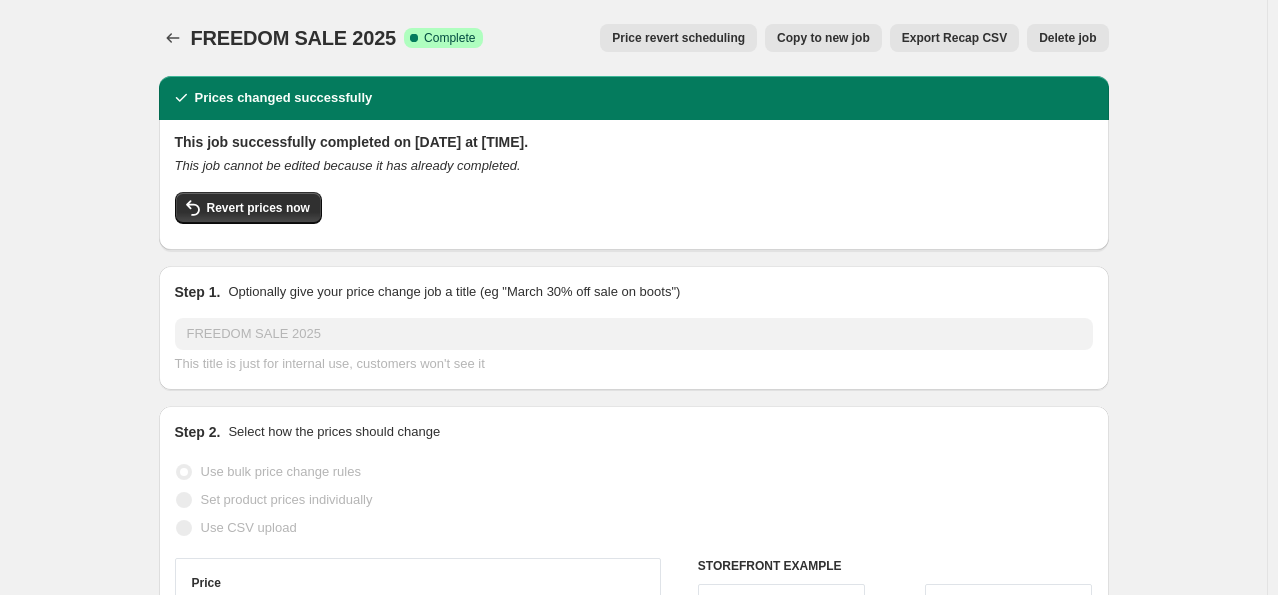 click on "Copy to new job" at bounding box center [823, 38] 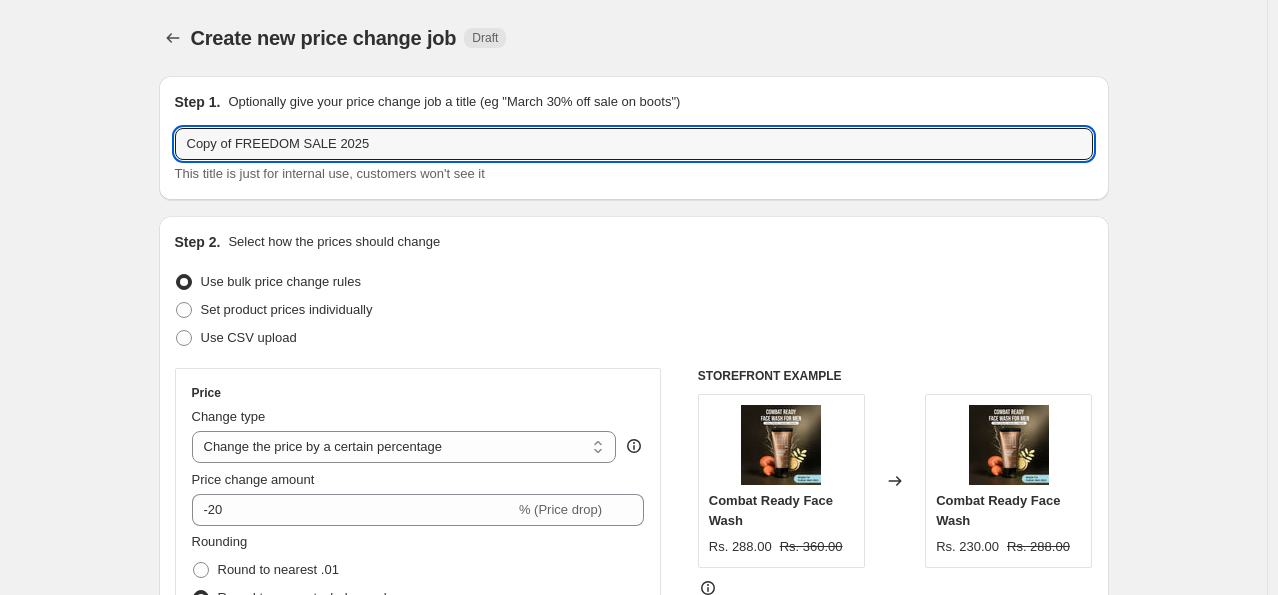 drag, startPoint x: 376, startPoint y: 152, endPoint x: 161, endPoint y: 132, distance: 215.92822 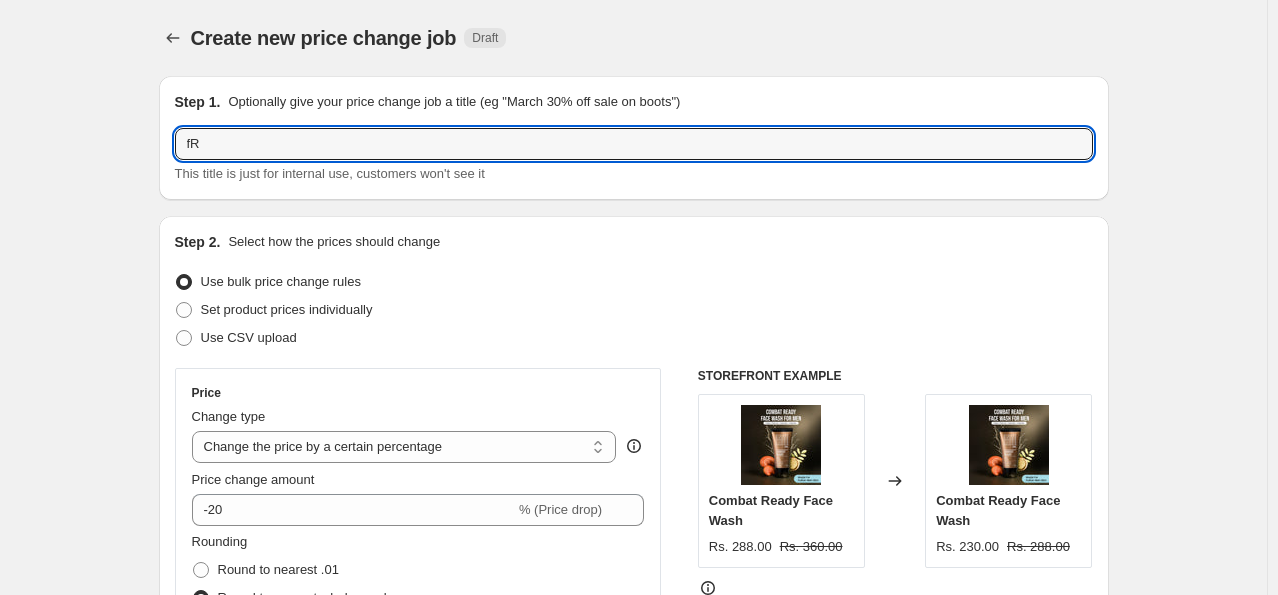 type on "f" 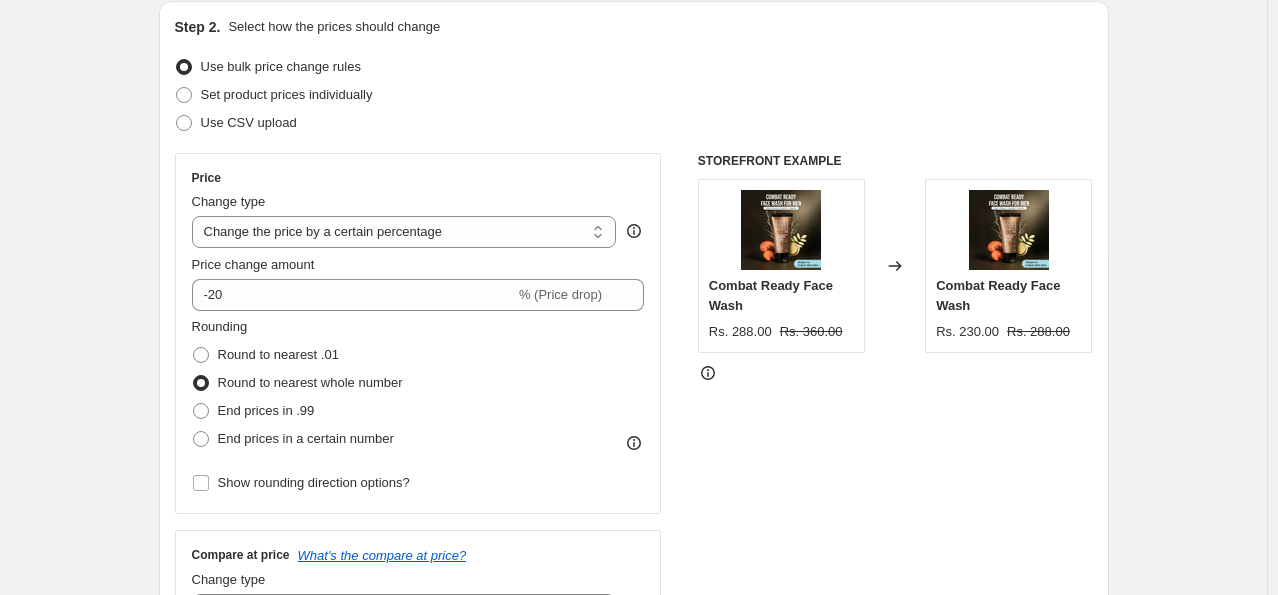 scroll, scrollTop: 216, scrollLeft: 0, axis: vertical 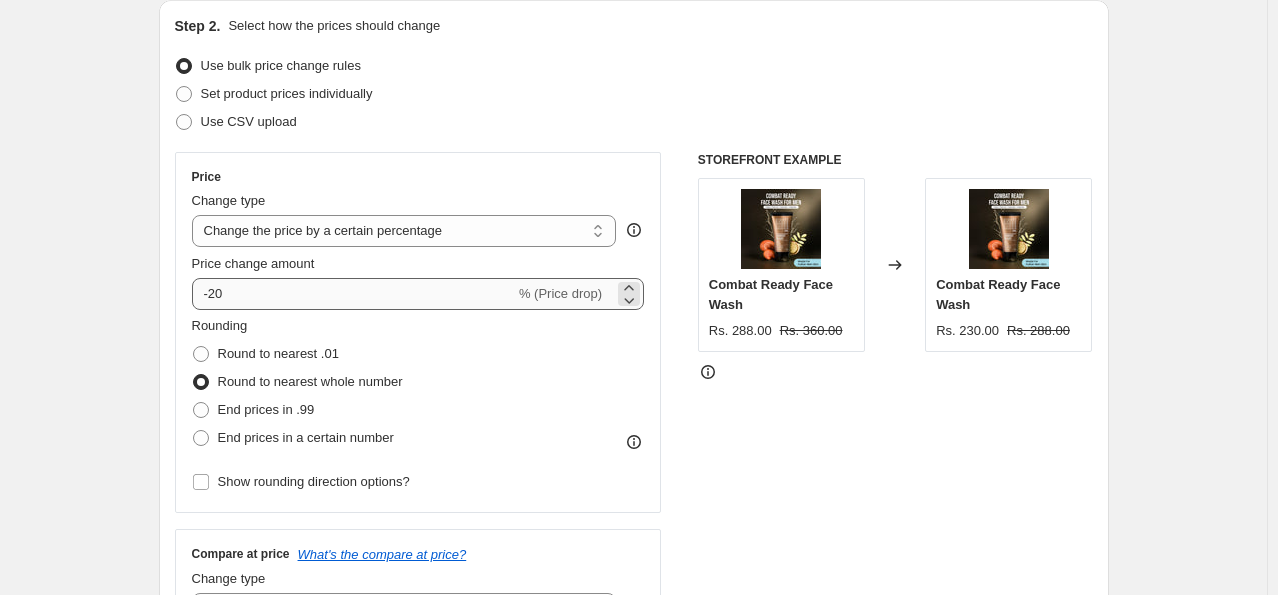 type on "FREEDOM REVISED" 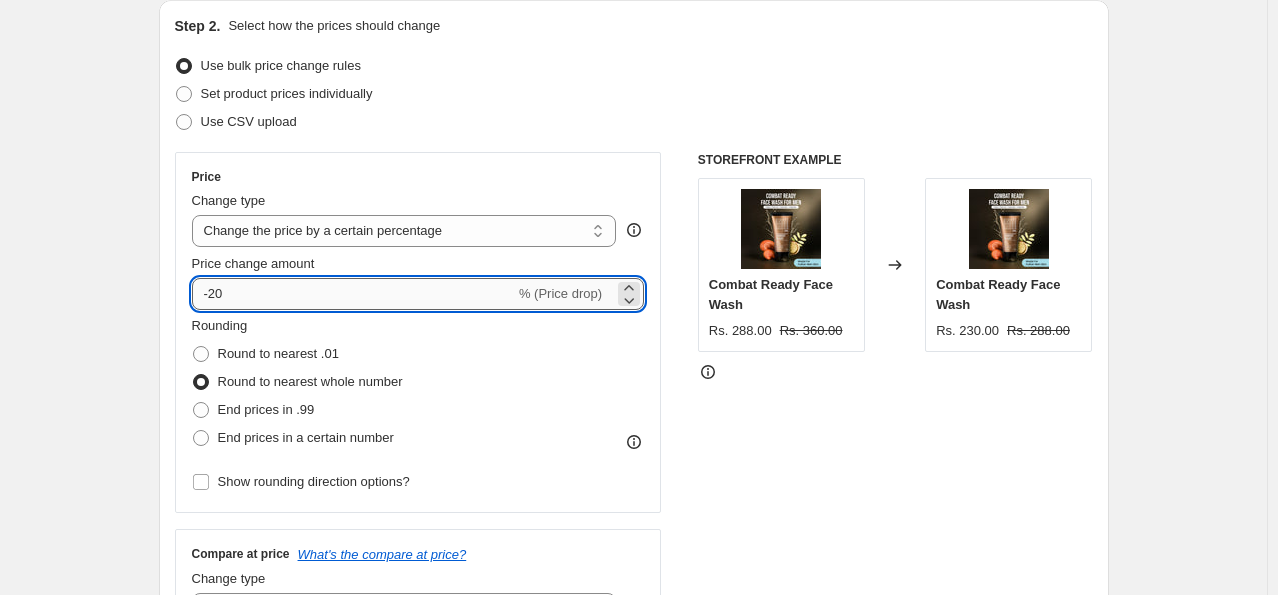 click on "-20" at bounding box center [353, 294] 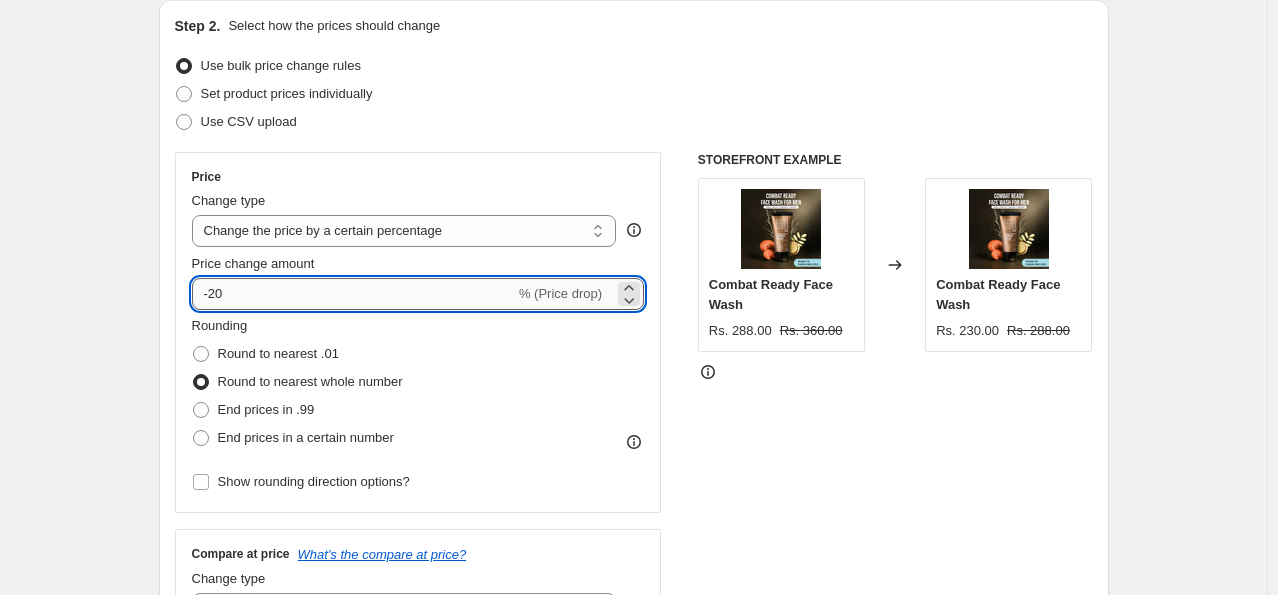 type on "-2" 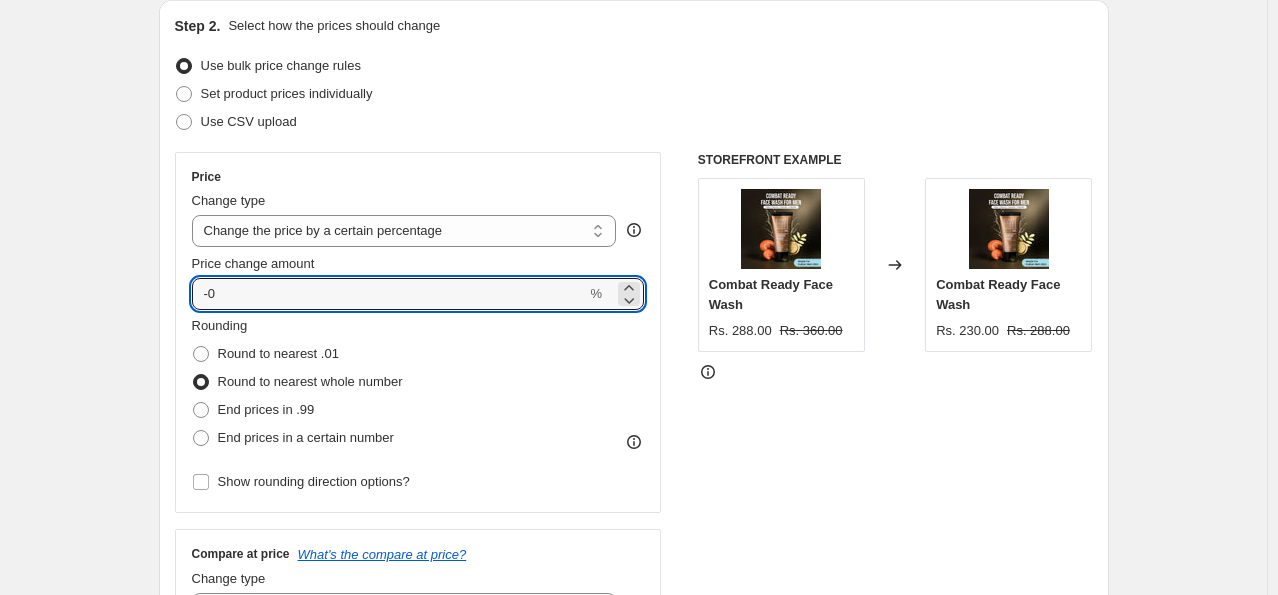 type on "-0" 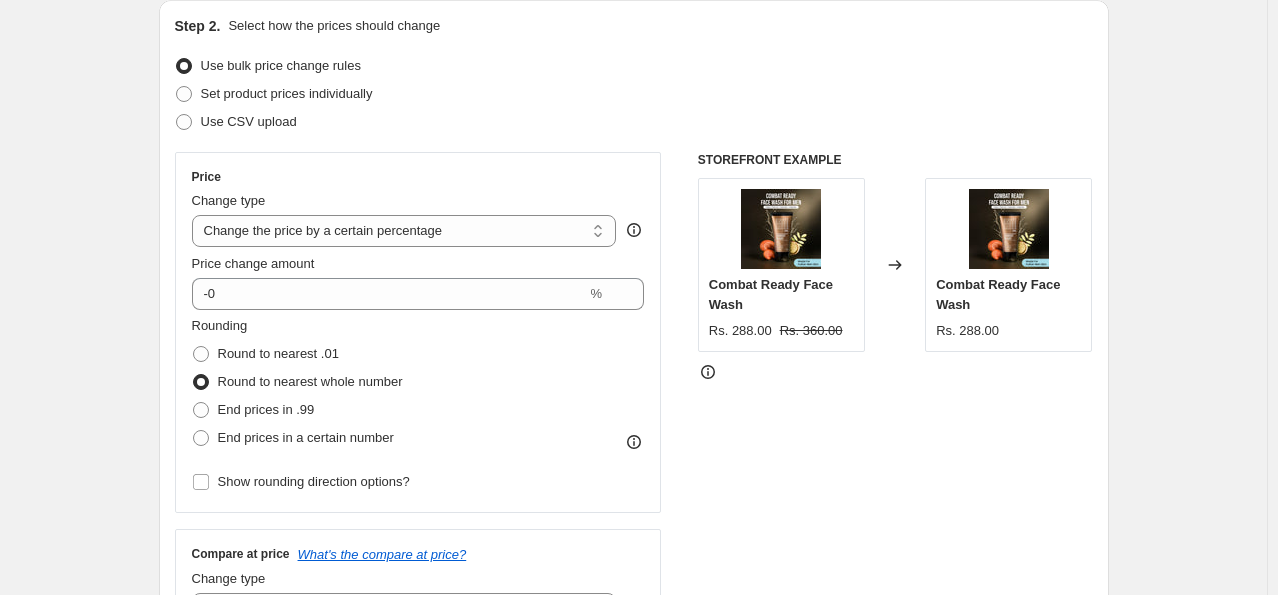 click on "STOREFRONT EXAMPLE Combat Ready Face Wash Rs. 288.00 Rs. 360.00 Changed to Combat Ready Face Wash Rs. 288.00" at bounding box center (895, 397) 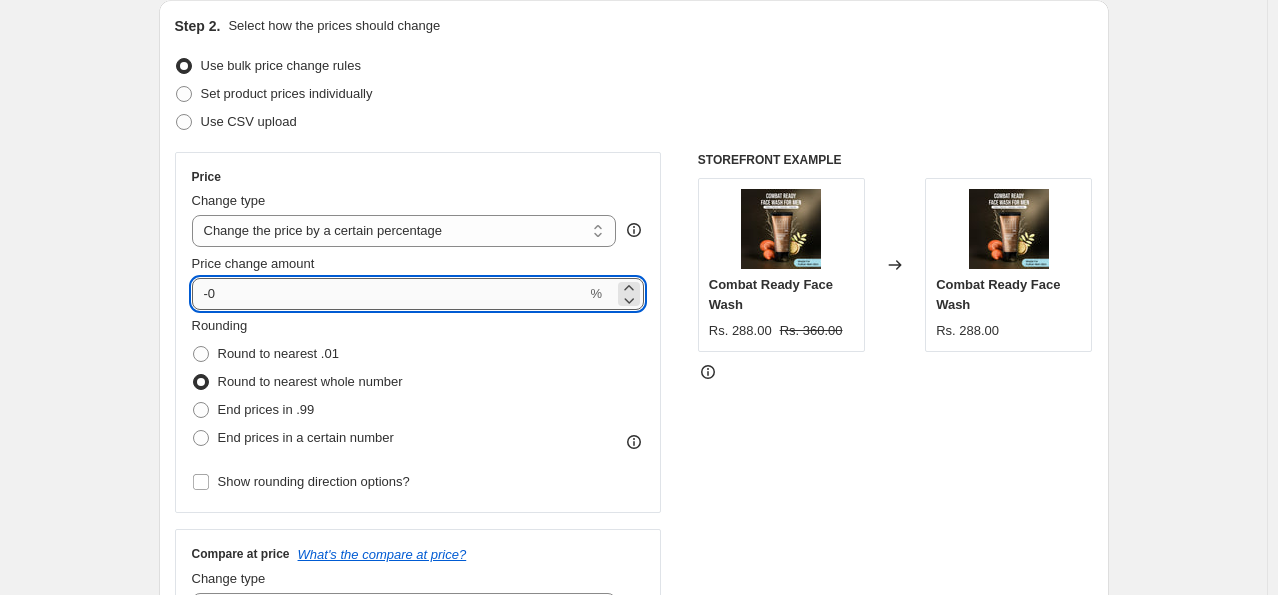 click on "-0" at bounding box center [389, 294] 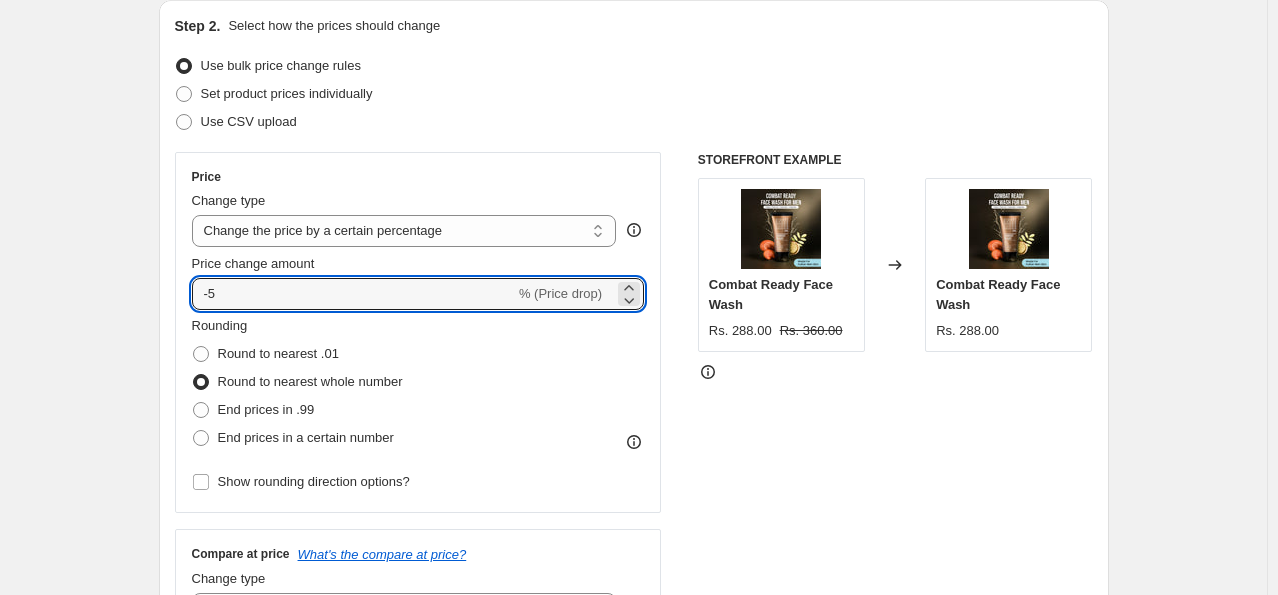 type on "-5" 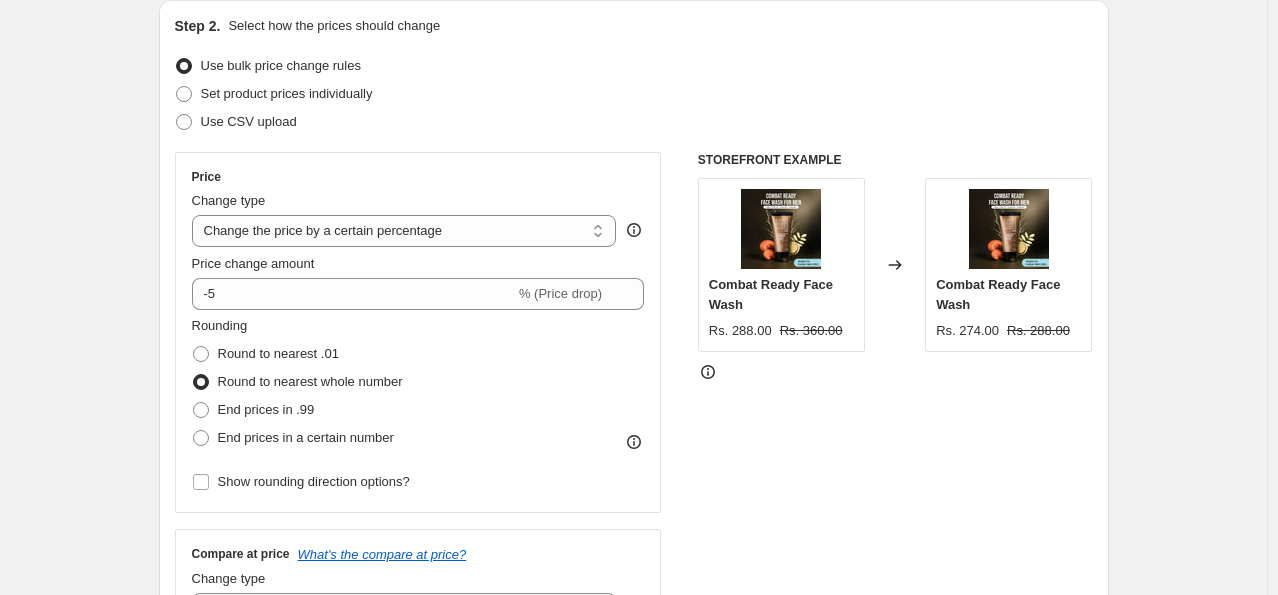 click on "STOREFRONT EXAMPLE Combat Ready Face Wash Rs. 288.00 Rs. 360.00 Changed to Combat Ready Face Wash Rs. 274.00 Rs. 288.00" at bounding box center (895, 397) 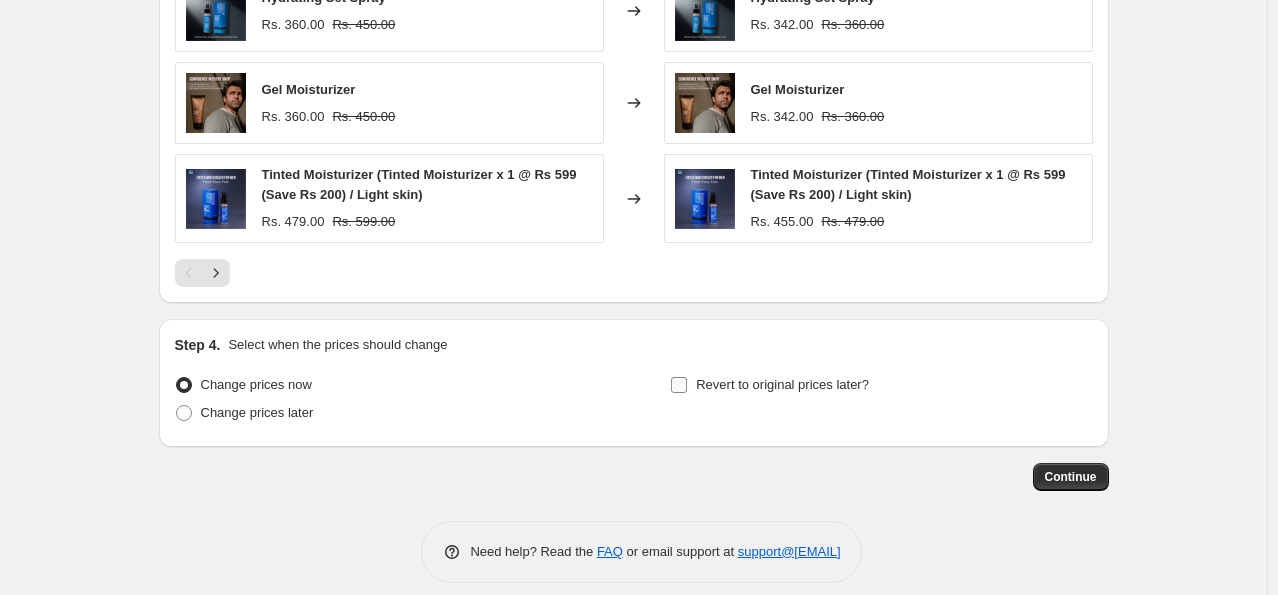 scroll, scrollTop: 1476, scrollLeft: 0, axis: vertical 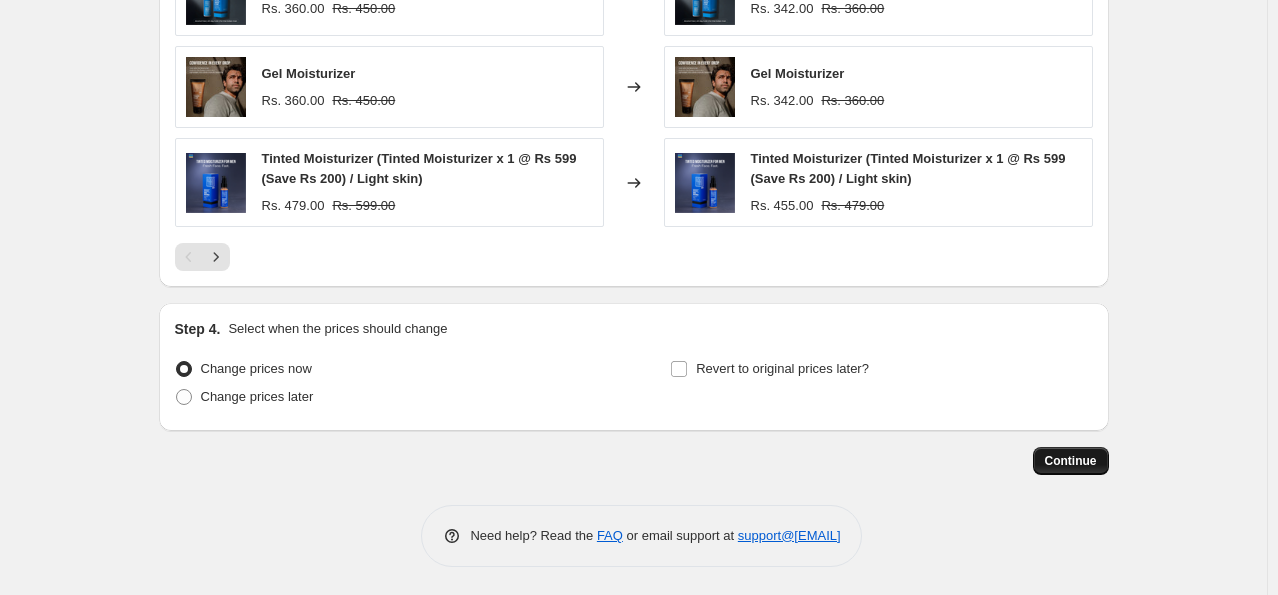 click on "Continue" at bounding box center [1071, 461] 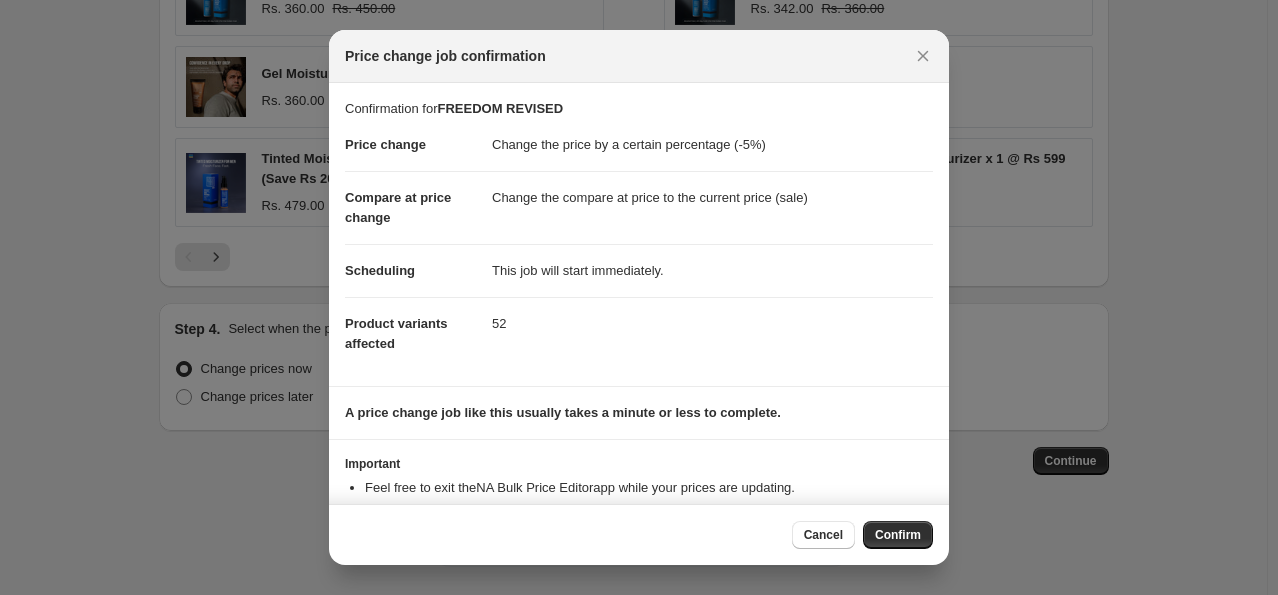 scroll, scrollTop: 60, scrollLeft: 0, axis: vertical 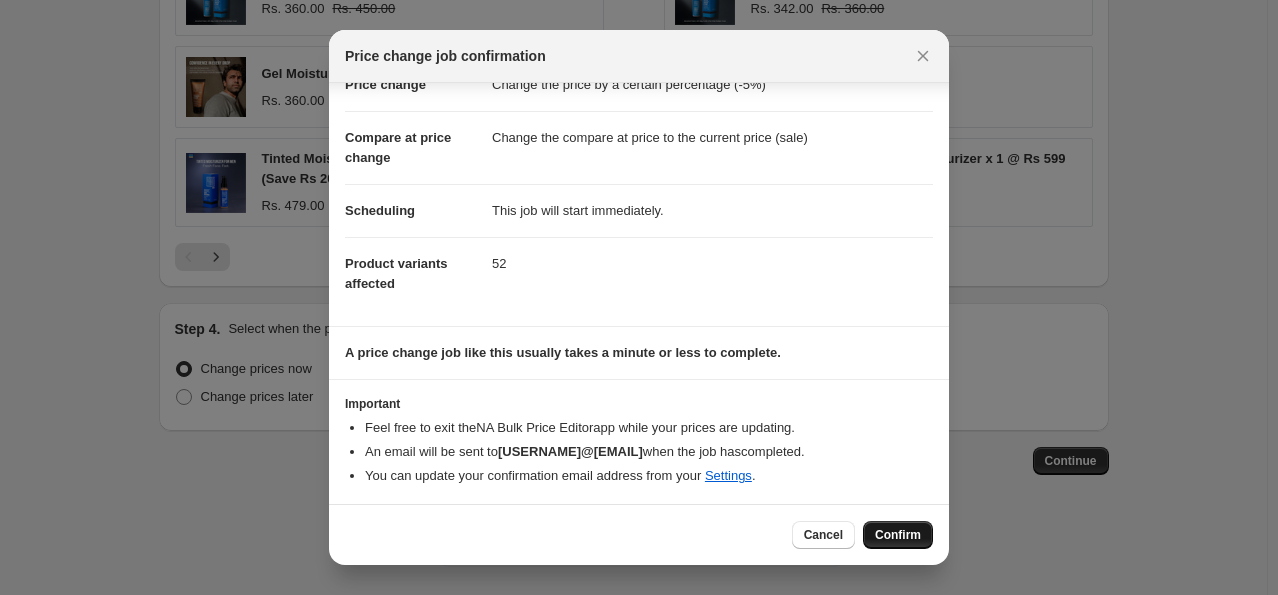 click on "Confirm" at bounding box center [898, 535] 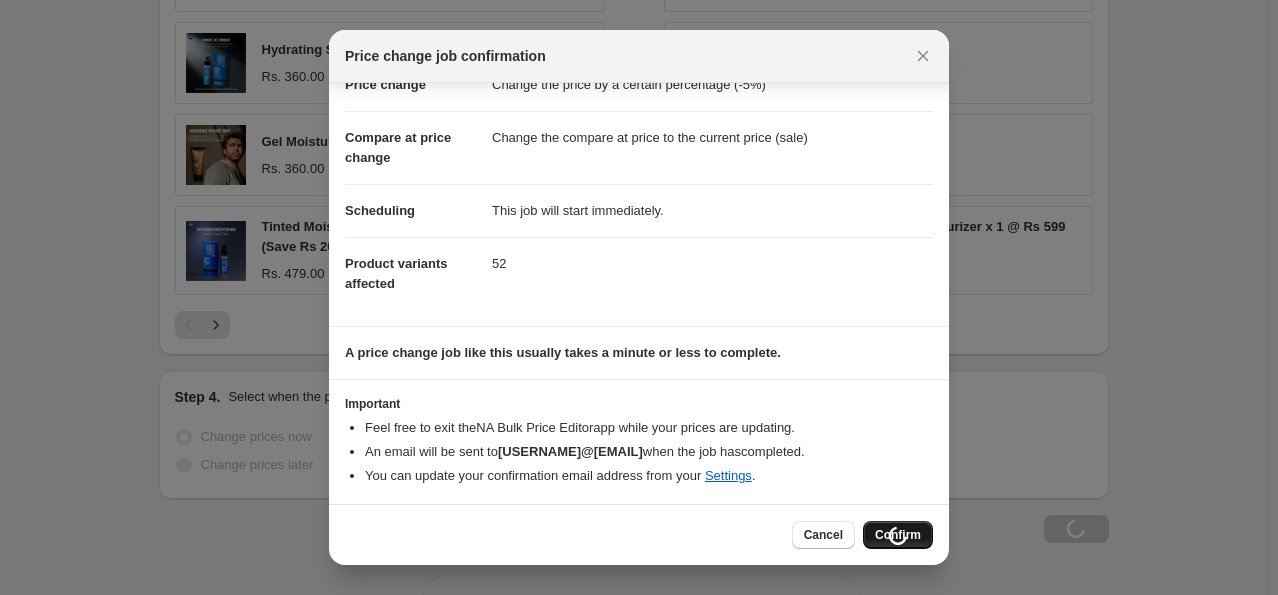 scroll, scrollTop: 1544, scrollLeft: 0, axis: vertical 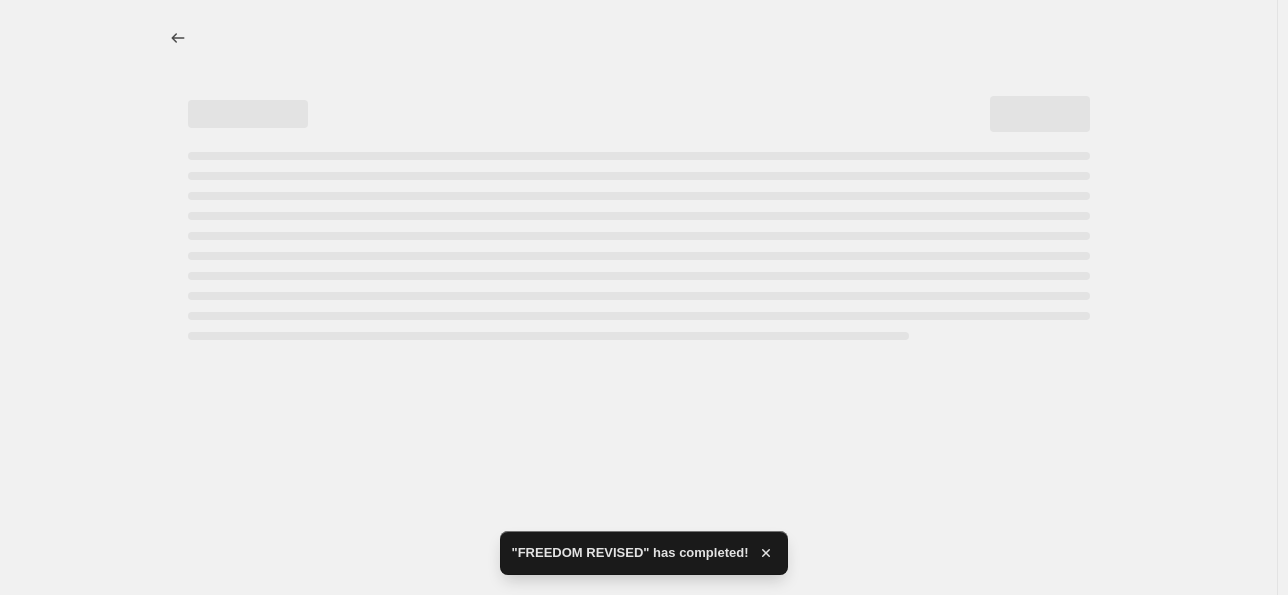 select on "percentage" 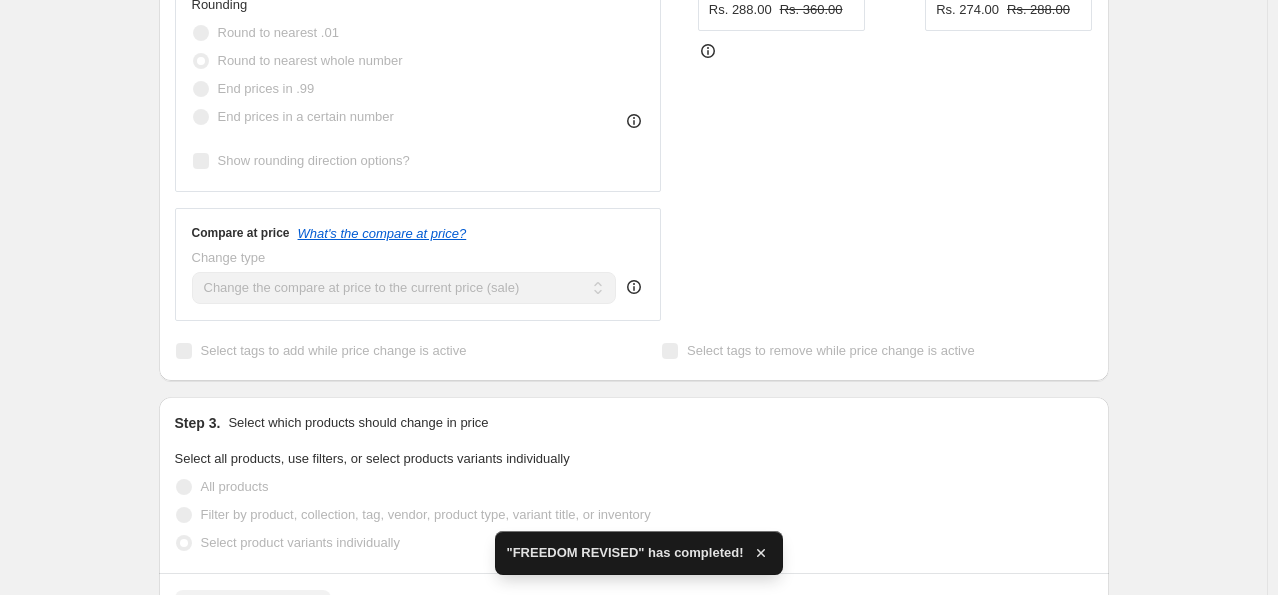 scroll, scrollTop: 748, scrollLeft: 0, axis: vertical 